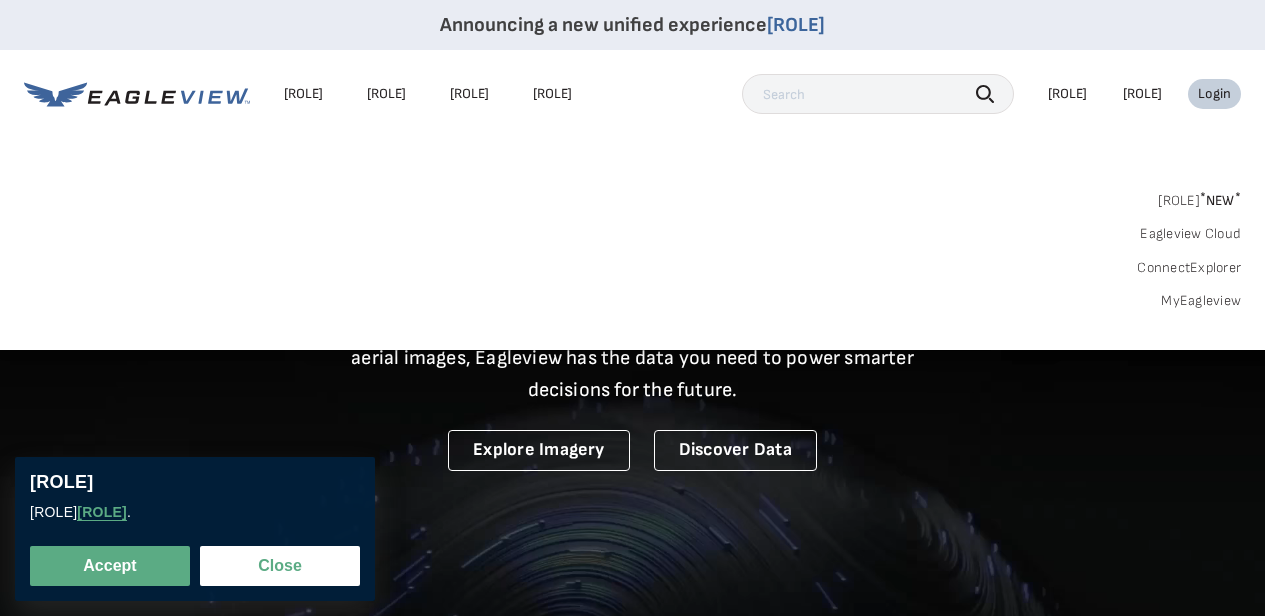 scroll, scrollTop: 0, scrollLeft: 0, axis: both 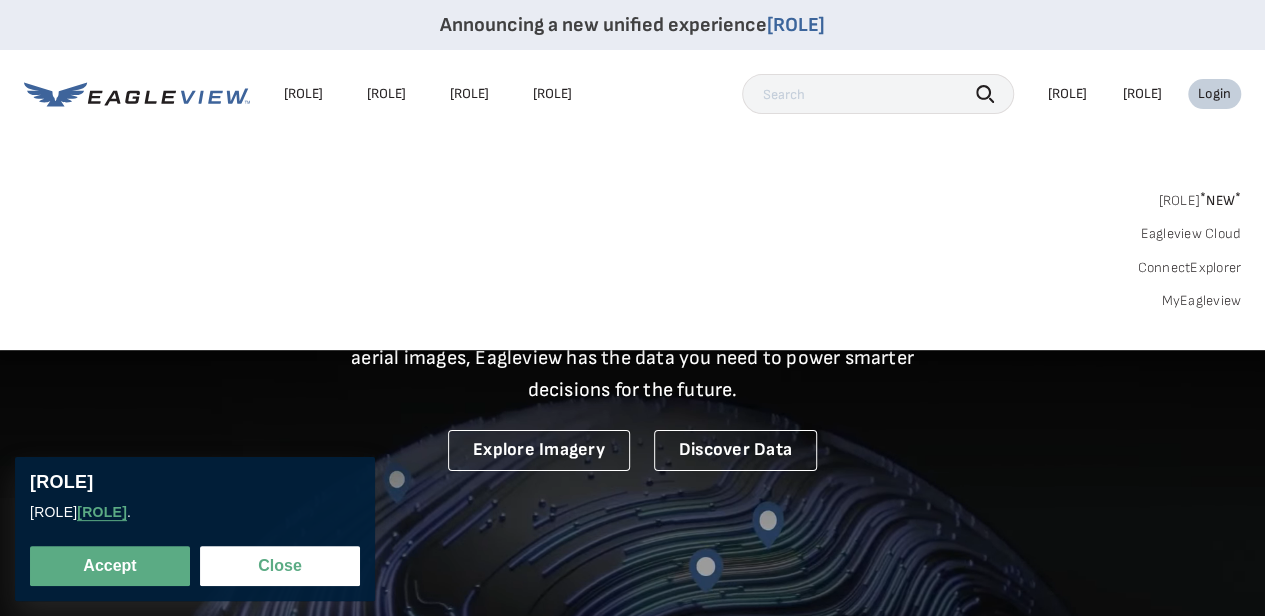 click on "MyEagleview" at bounding box center [1201, 301] 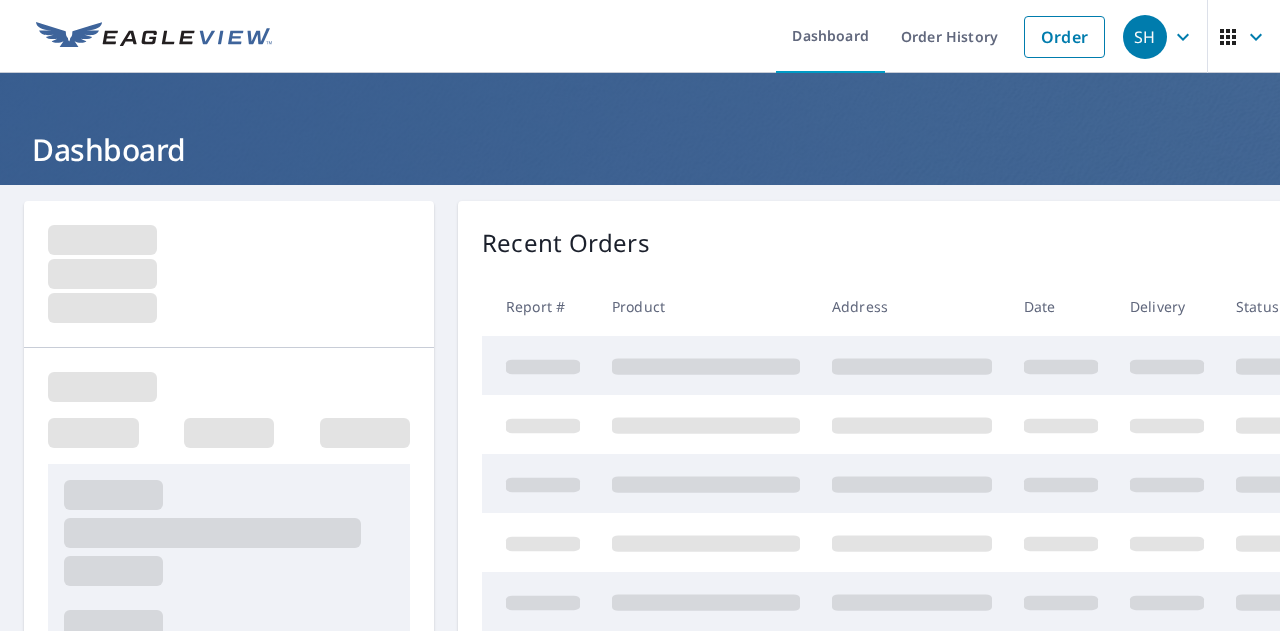 scroll, scrollTop: 0, scrollLeft: 0, axis: both 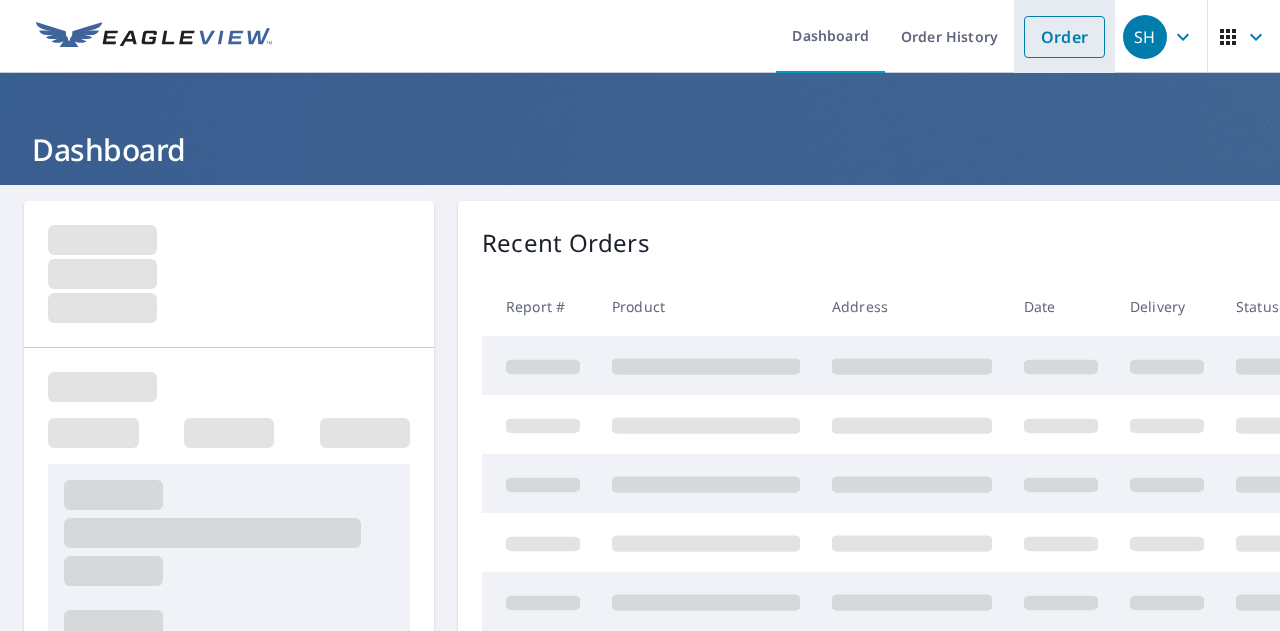 click on "Order" at bounding box center [1064, 37] 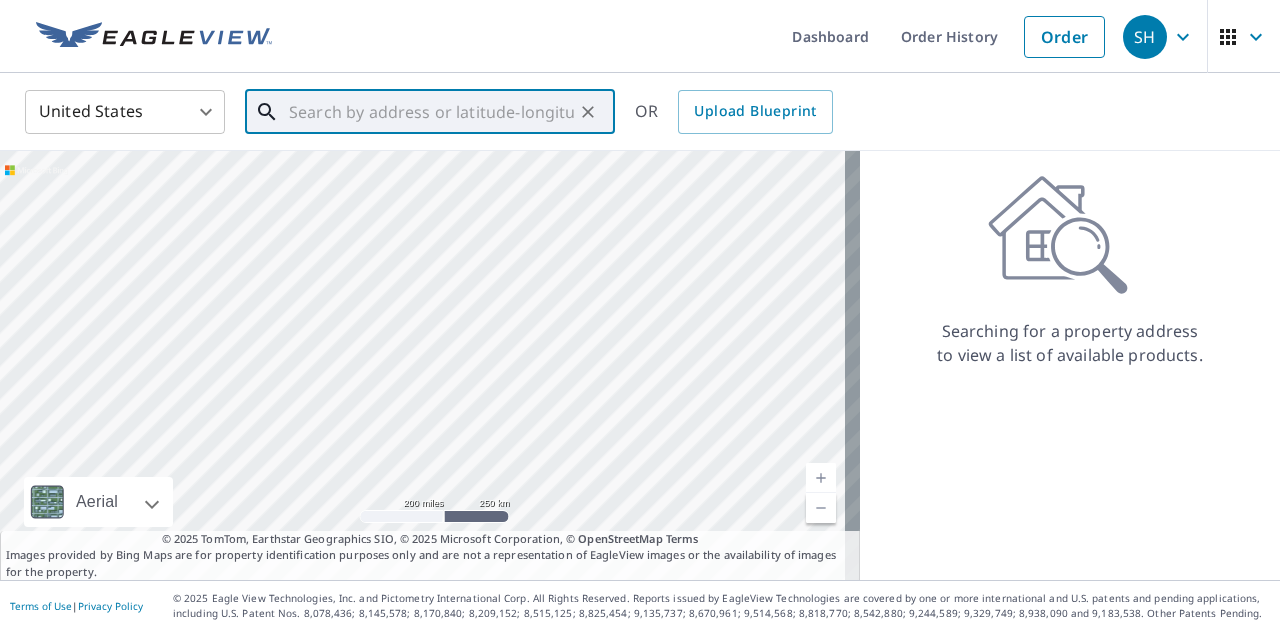 drag, startPoint x: 358, startPoint y: 89, endPoint x: 342, endPoint y: 113, distance: 28.84441 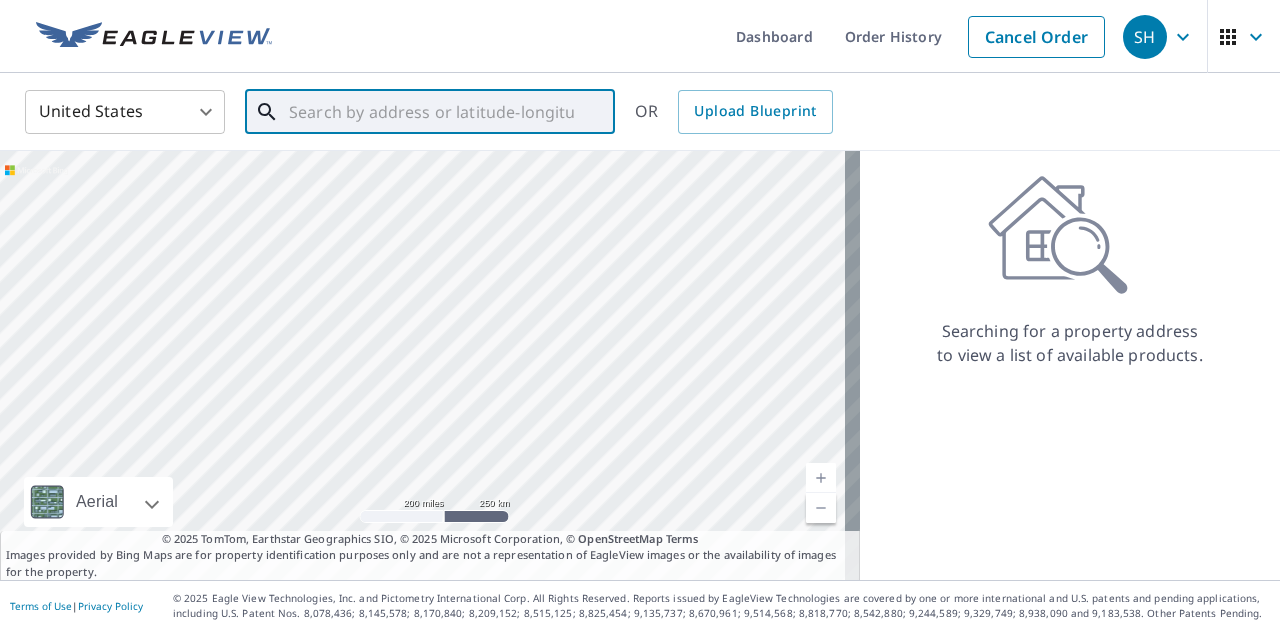 paste on "33 JACOBS CT E" 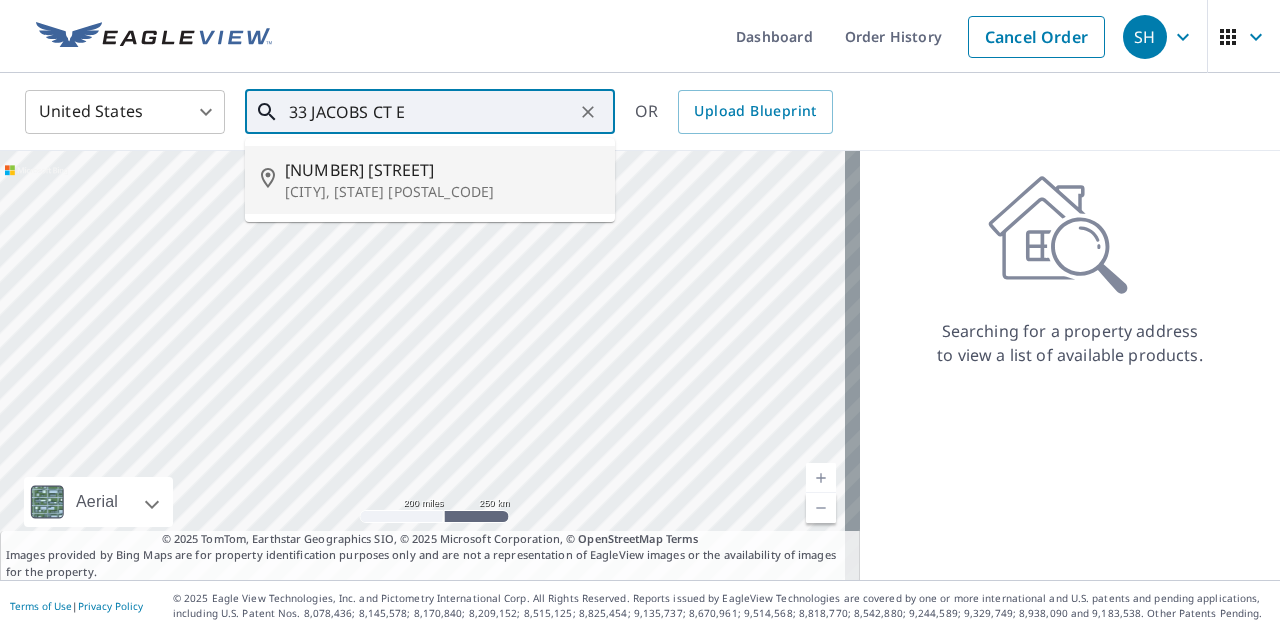 click on "[CITY], [STATE] [POSTAL_CODE]" at bounding box center (442, 192) 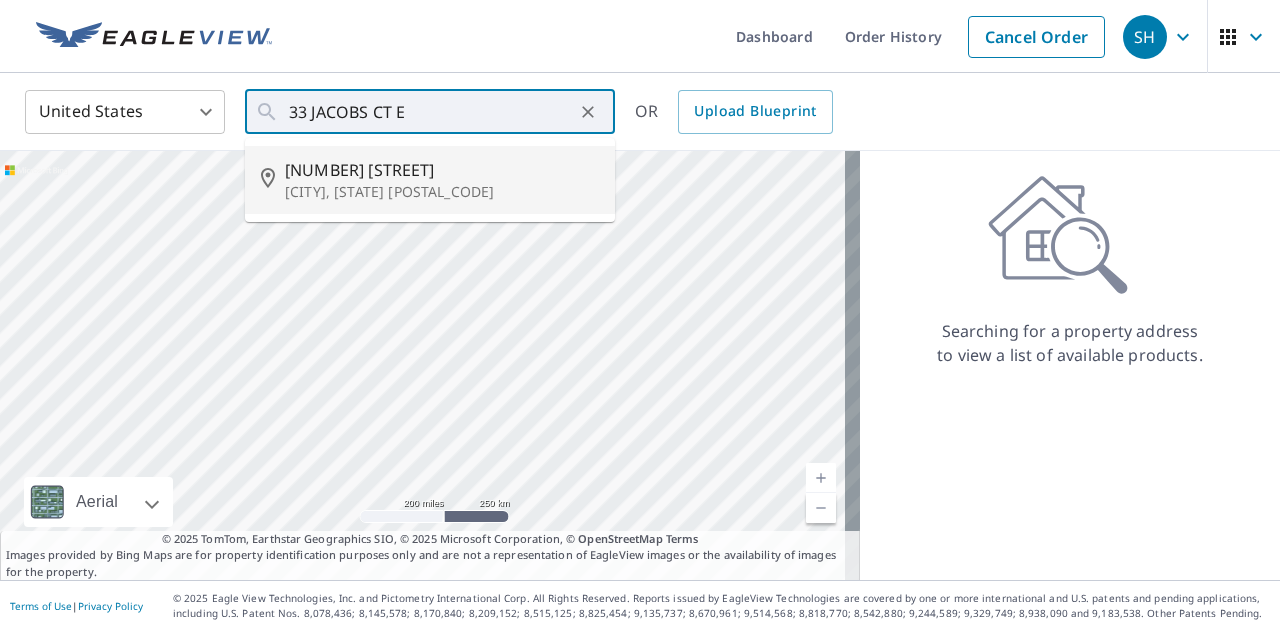 type on "[NUMBER] [STREET] [CITY], [STATE] [POSTAL_CODE]" 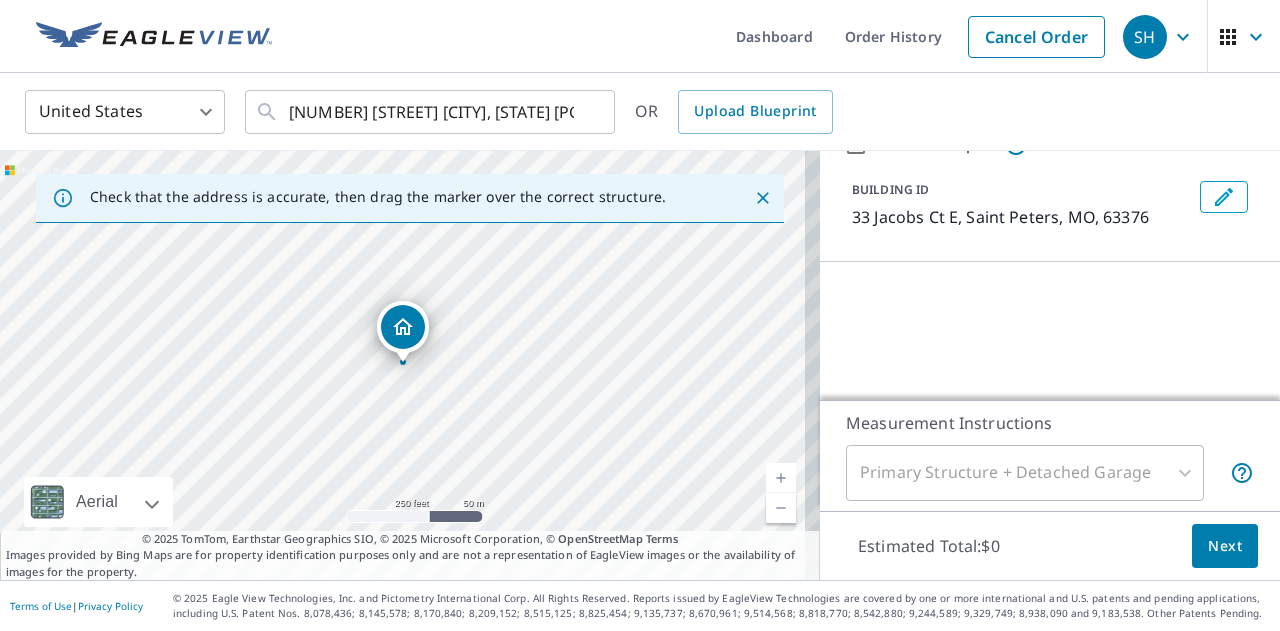 scroll, scrollTop: 86, scrollLeft: 0, axis: vertical 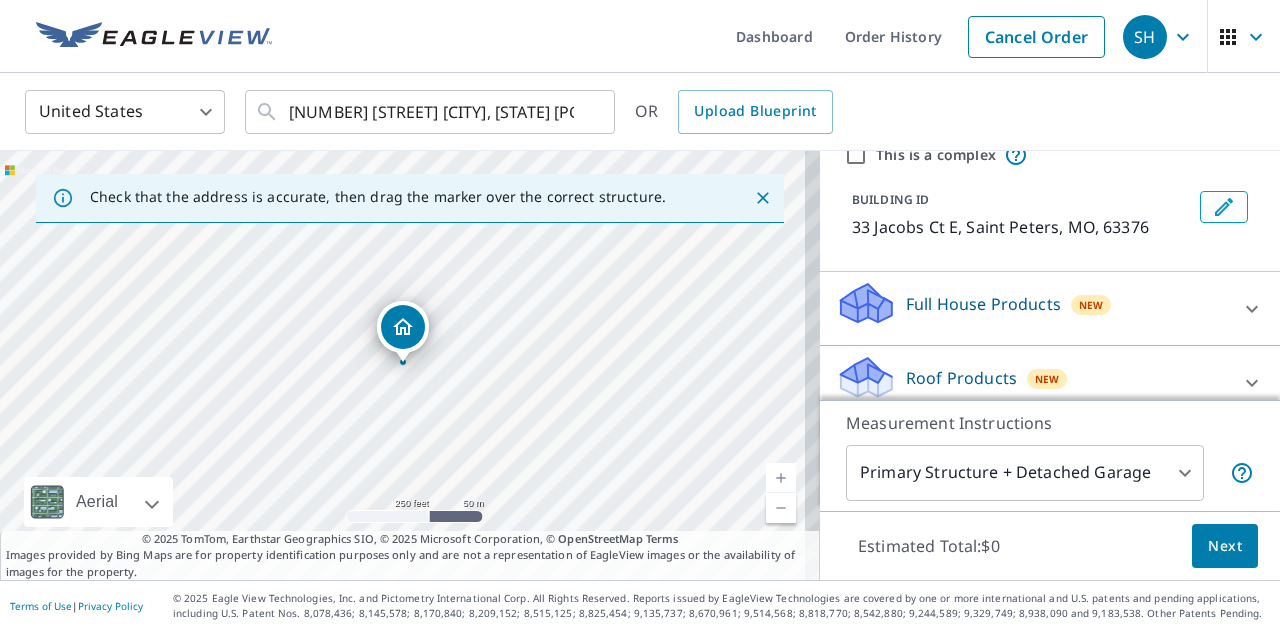 click on "Roof Products New" at bounding box center [1032, 382] 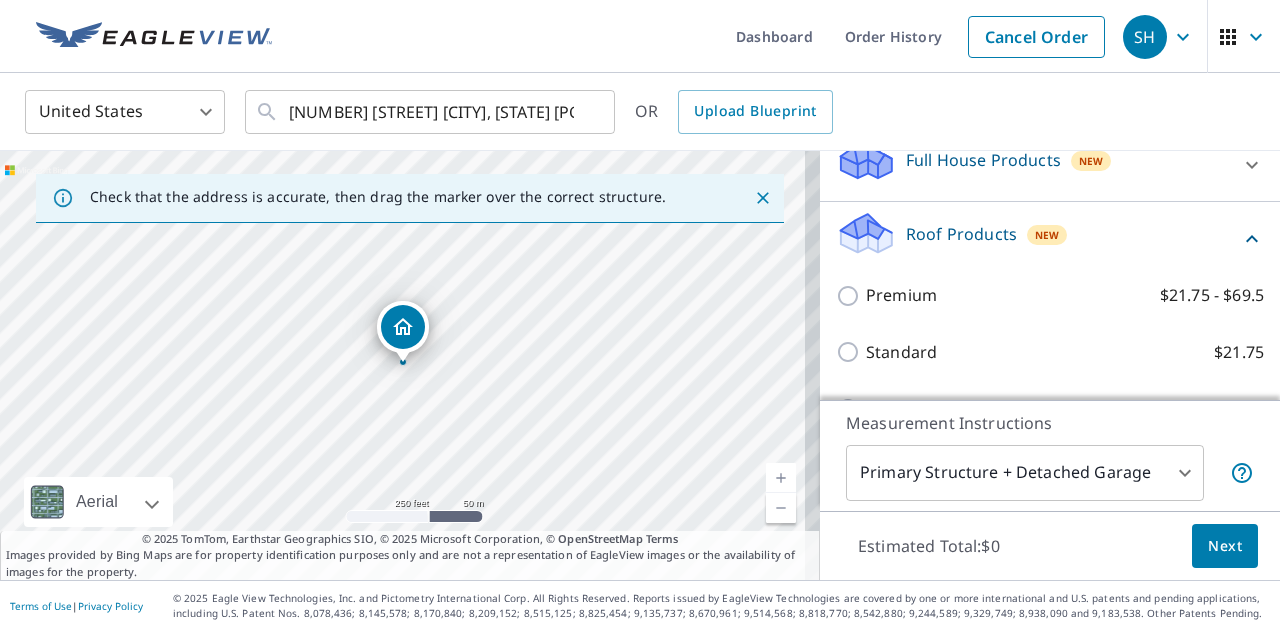 scroll, scrollTop: 234, scrollLeft: 0, axis: vertical 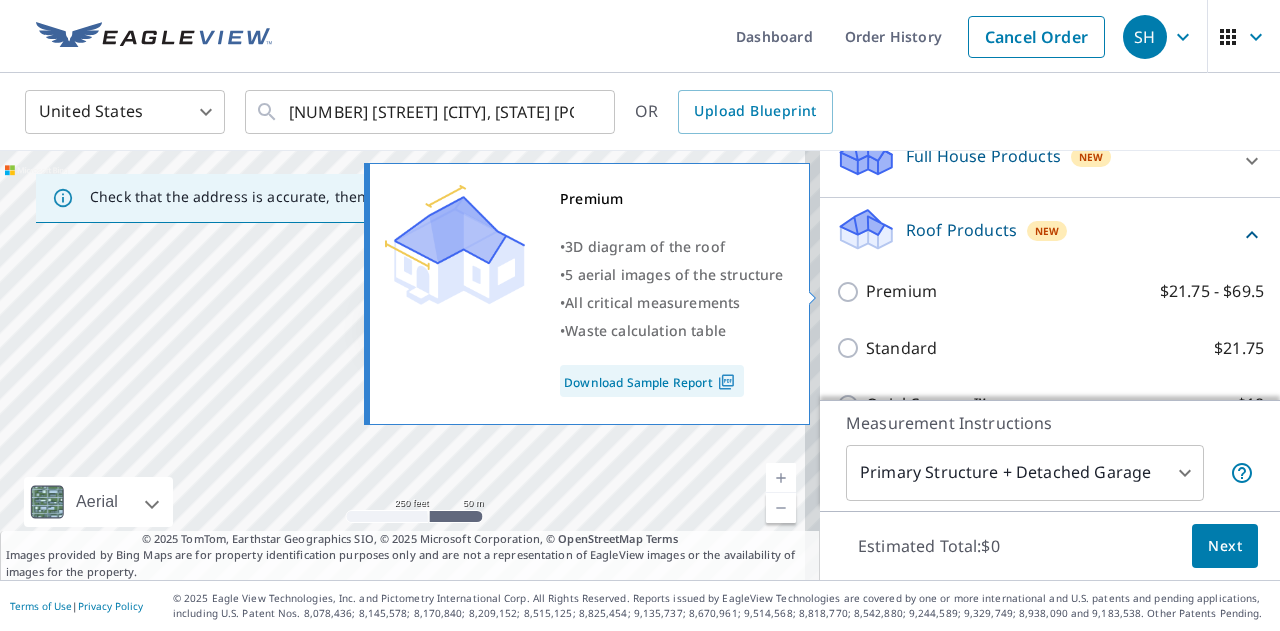 click on "Premium" at bounding box center (901, 291) 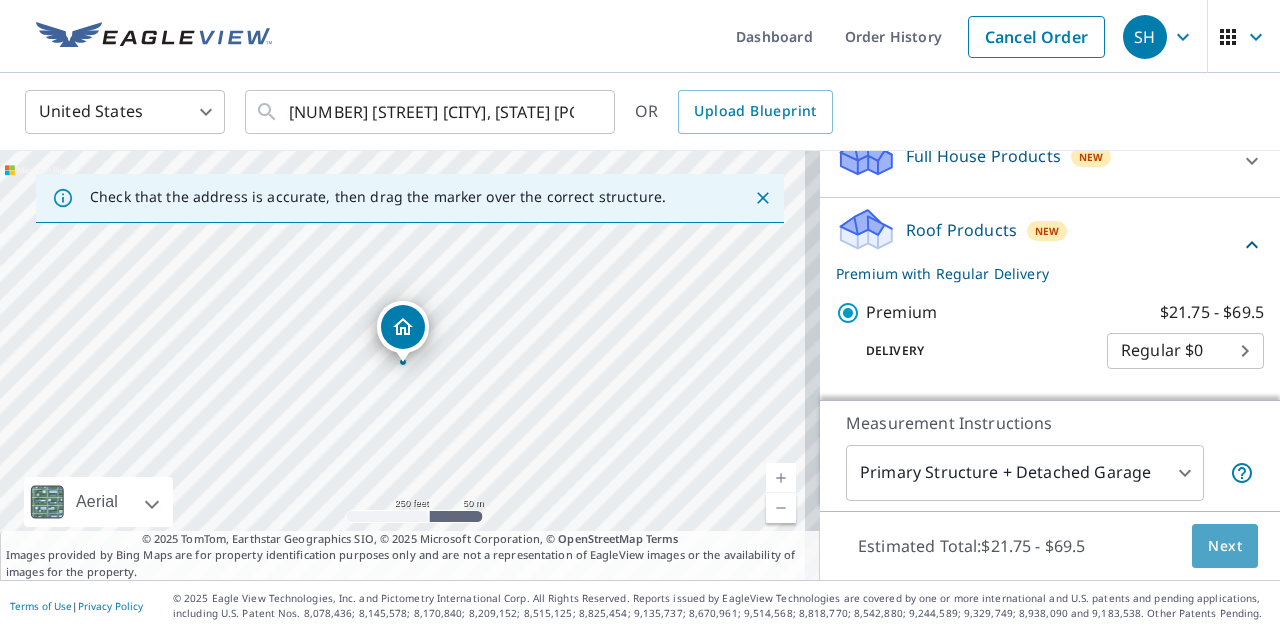 click on "Next" at bounding box center (1225, 546) 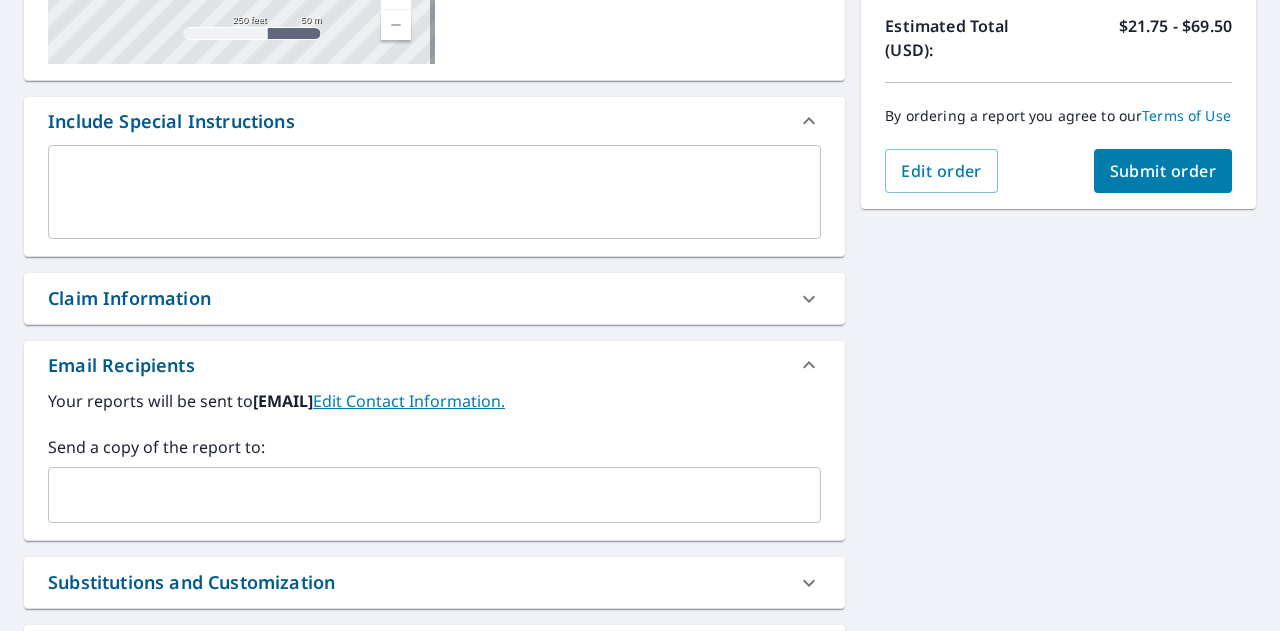scroll, scrollTop: 457, scrollLeft: 0, axis: vertical 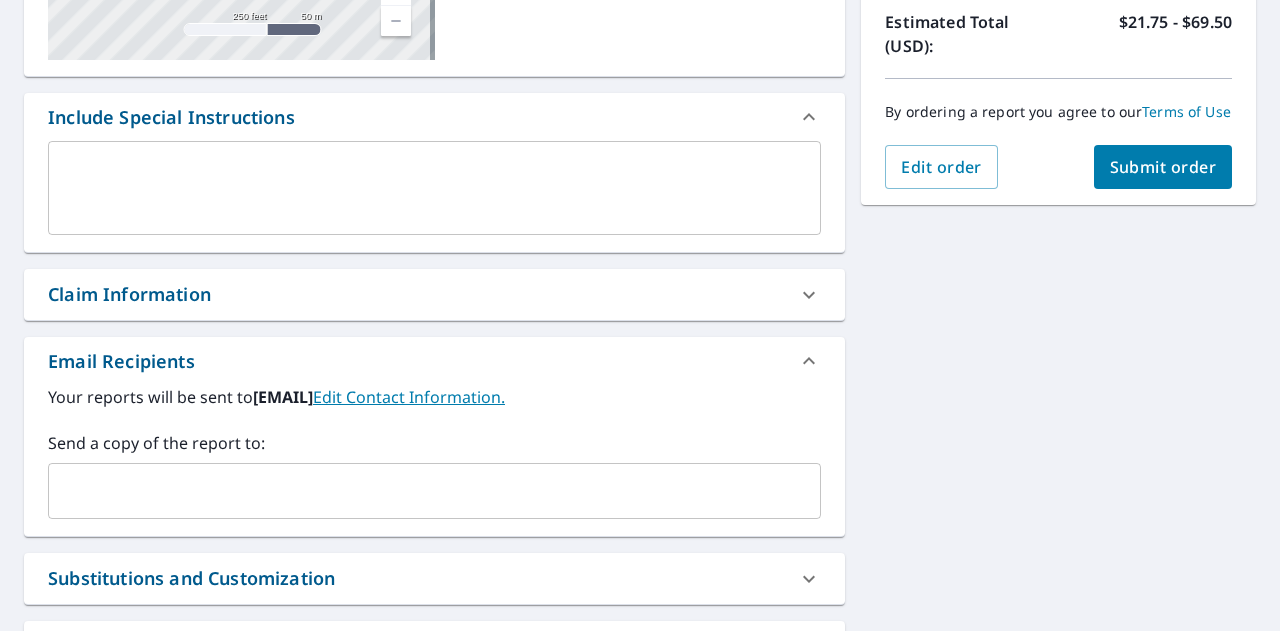 click on "Claim Information" at bounding box center [434, 294] 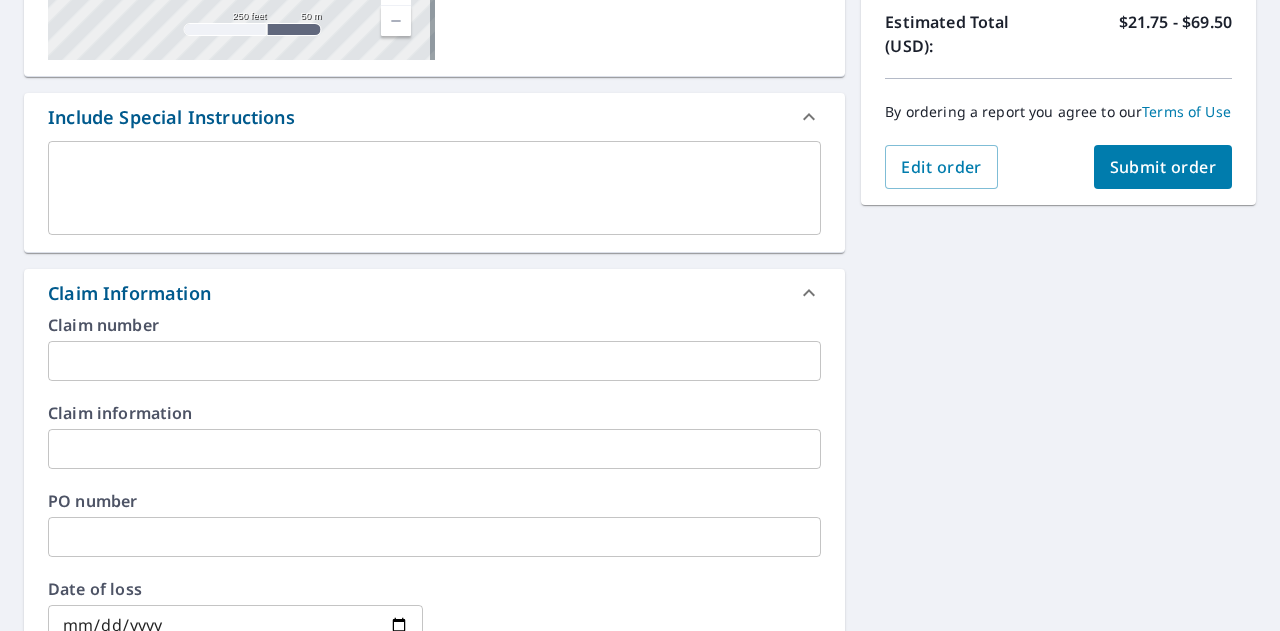 click at bounding box center (434, 361) 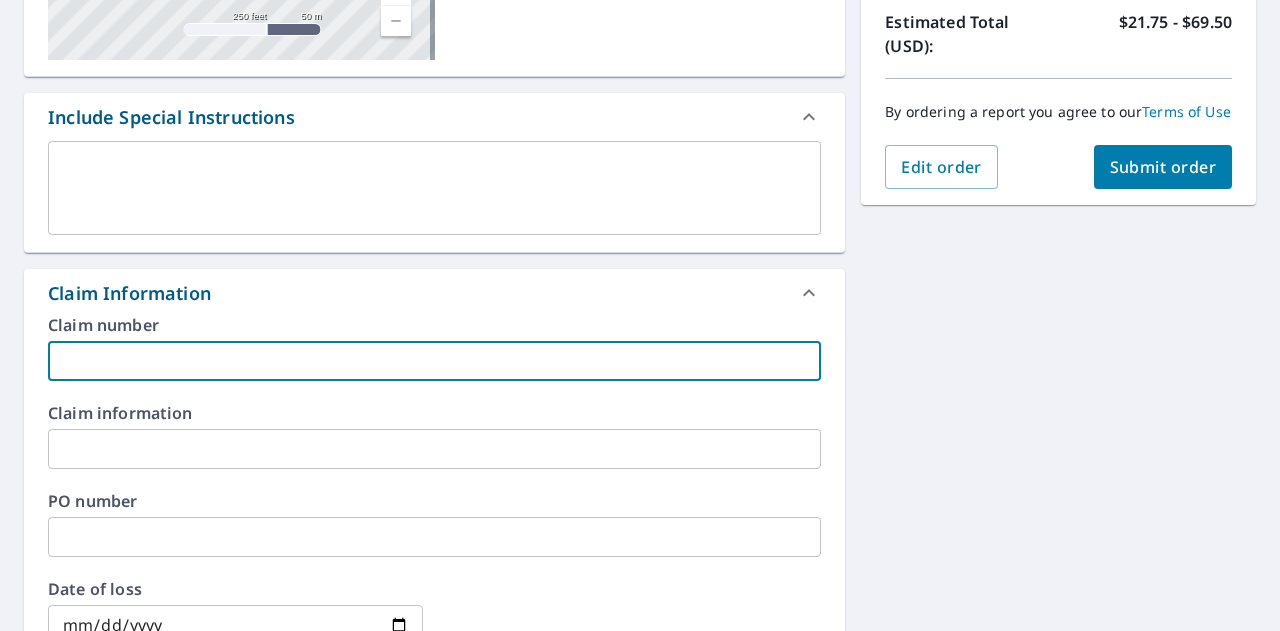 type on "2" 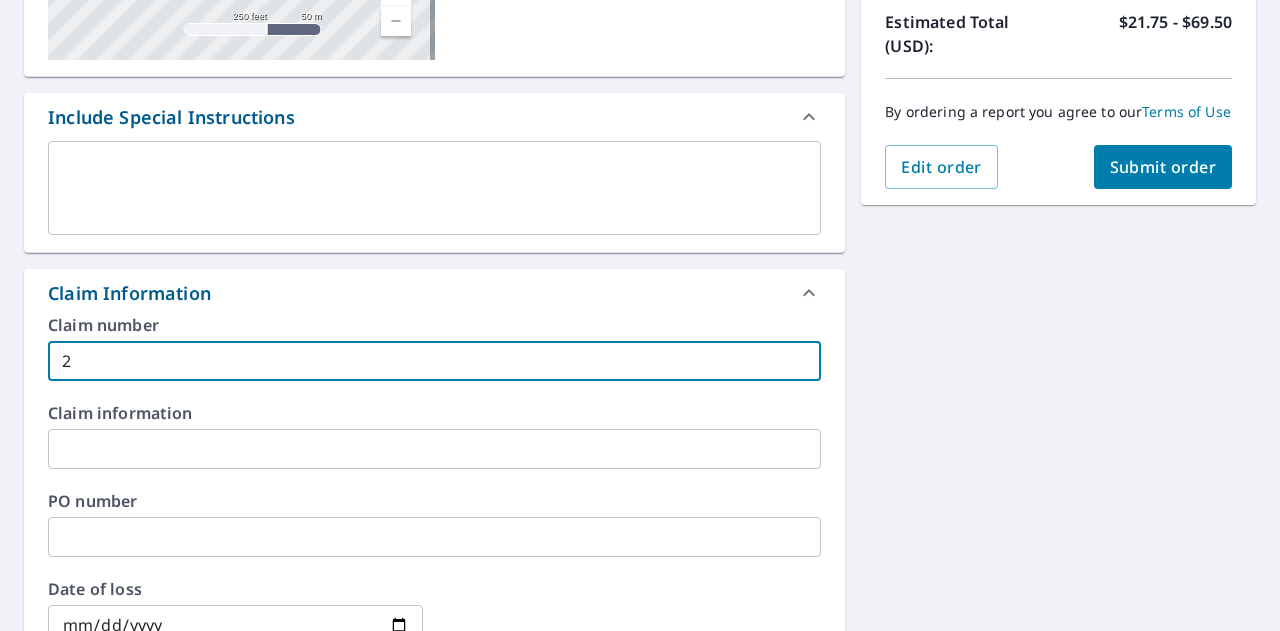 type on "20" 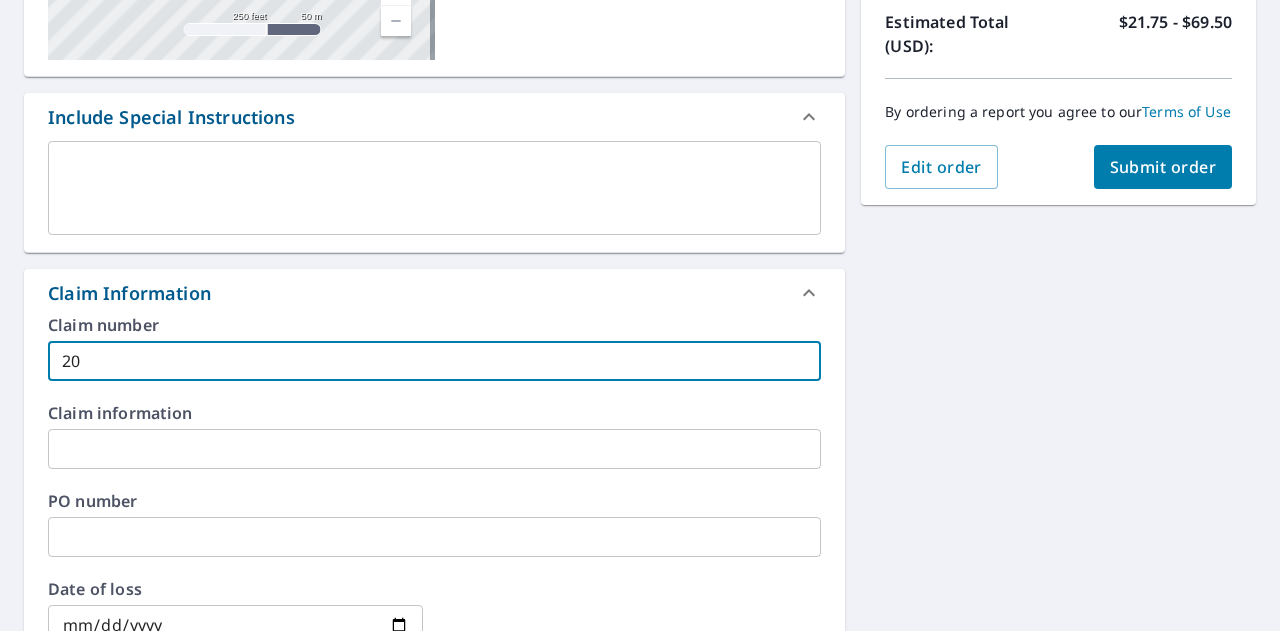 type on "206" 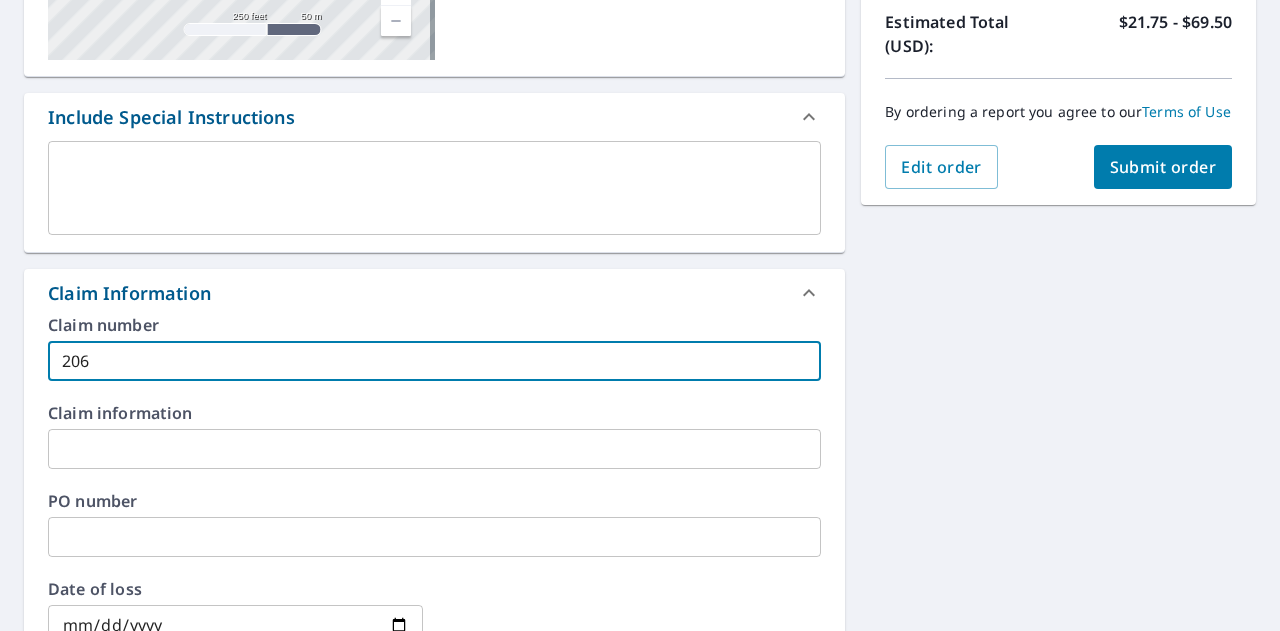 type on "2061" 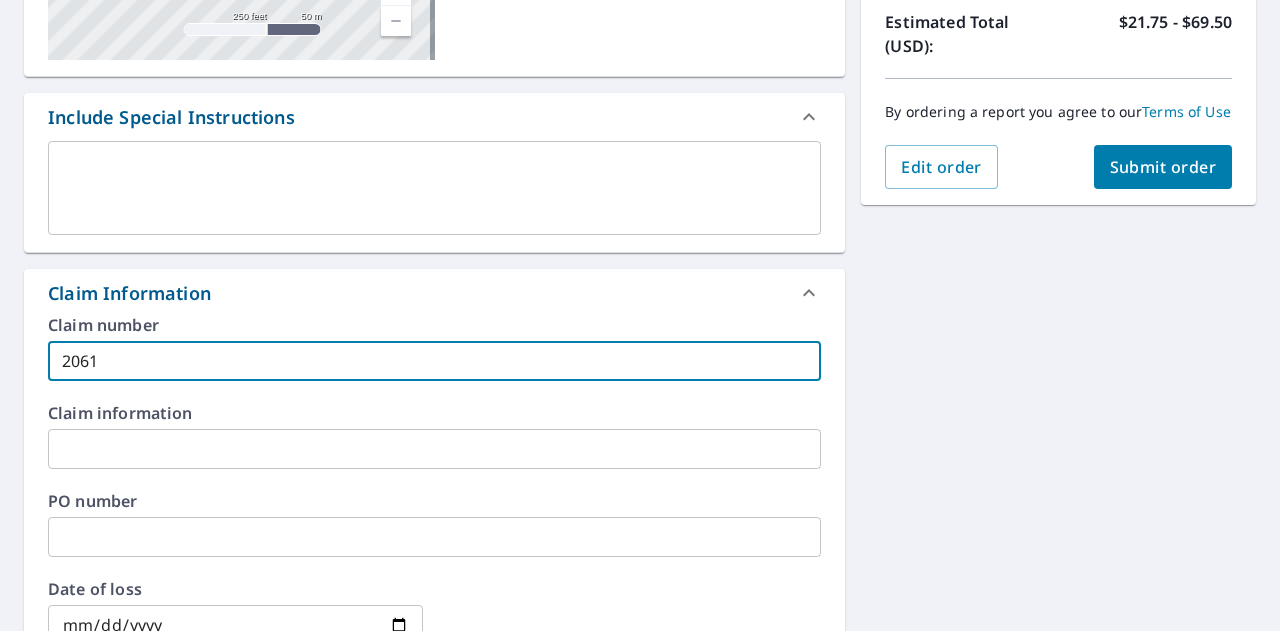type on "20617" 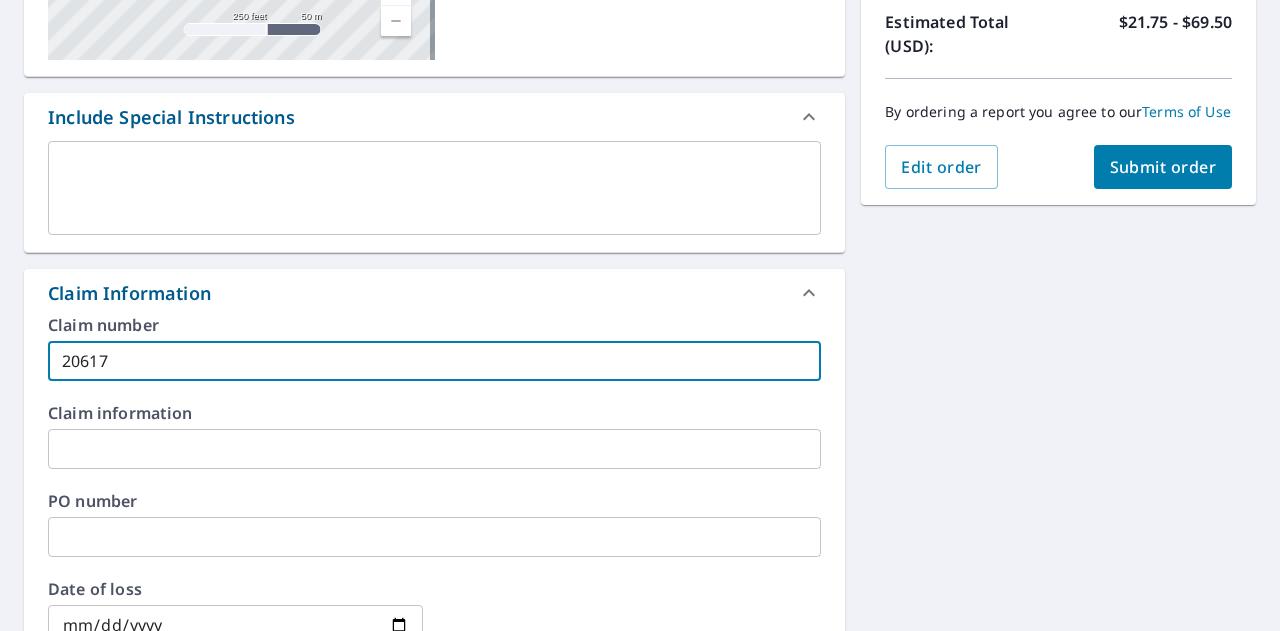 type on "206173" 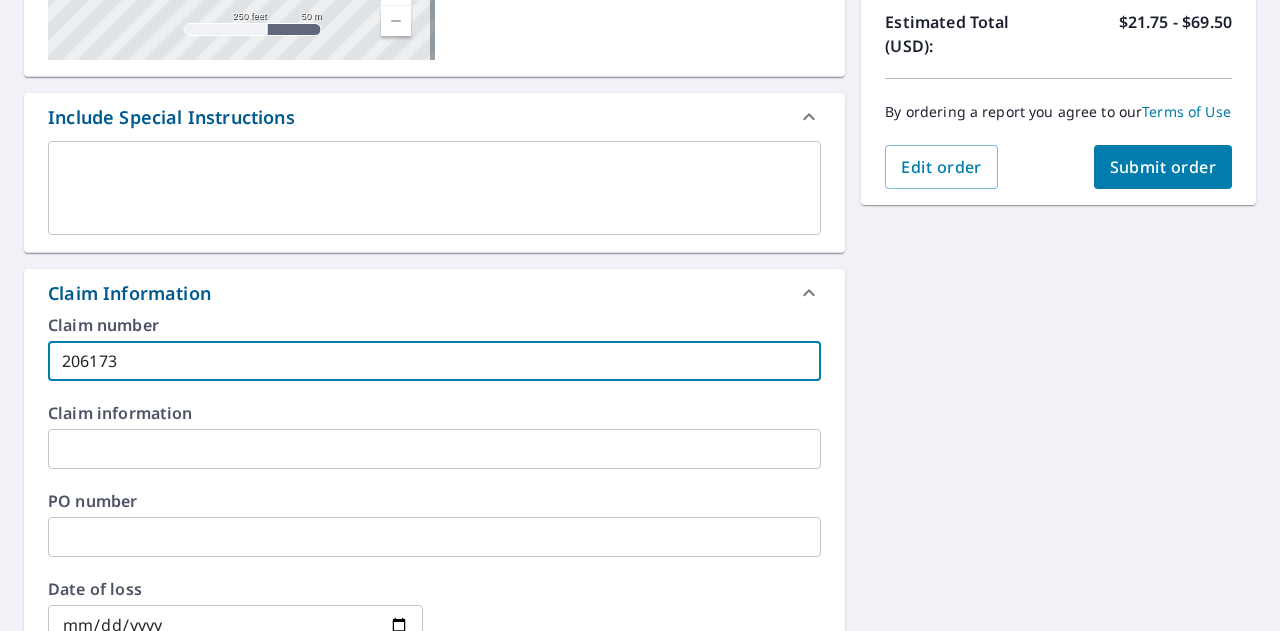 type on "2061739" 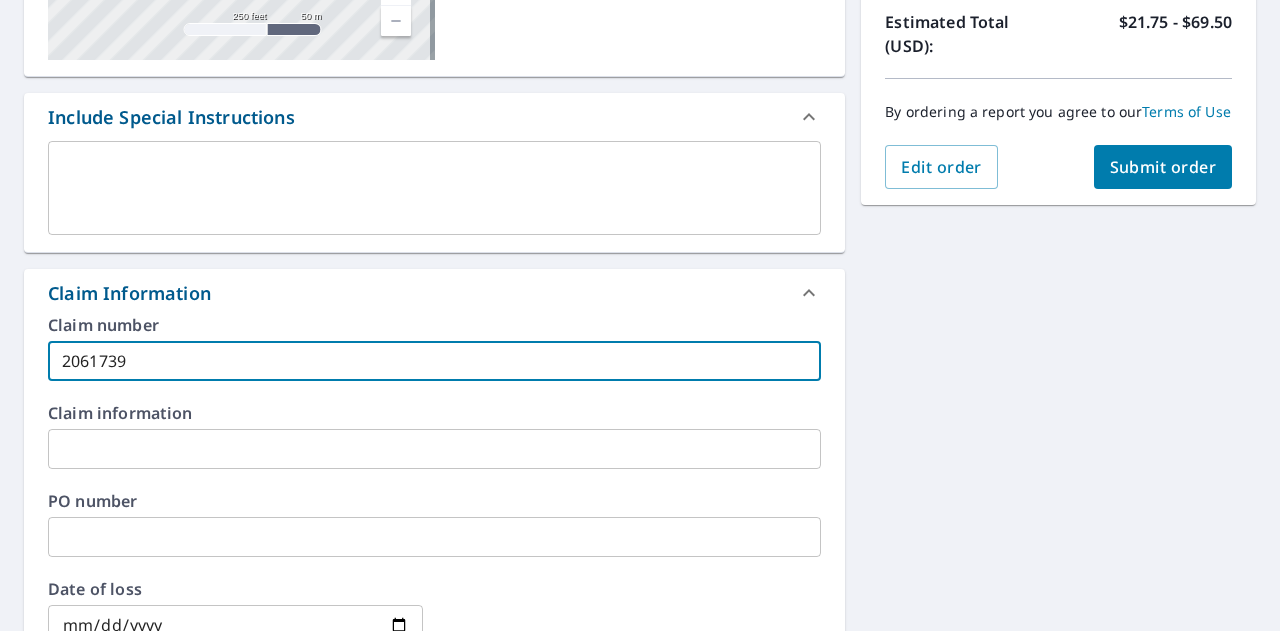 type on "20617397" 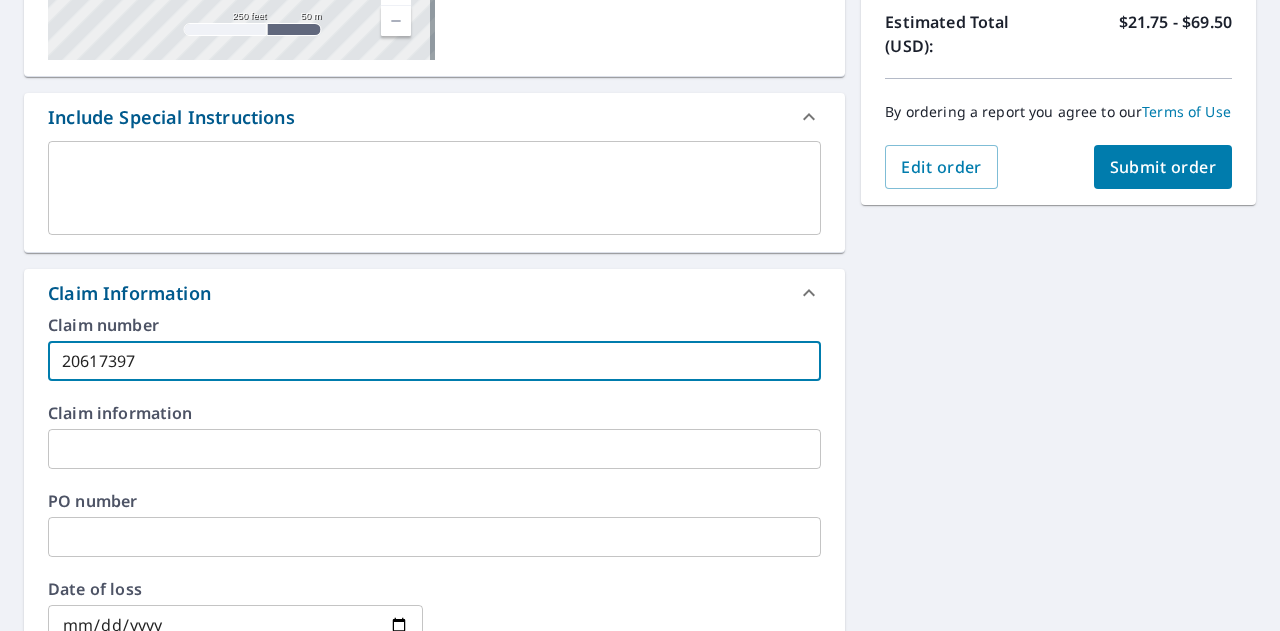 type on "20617397" 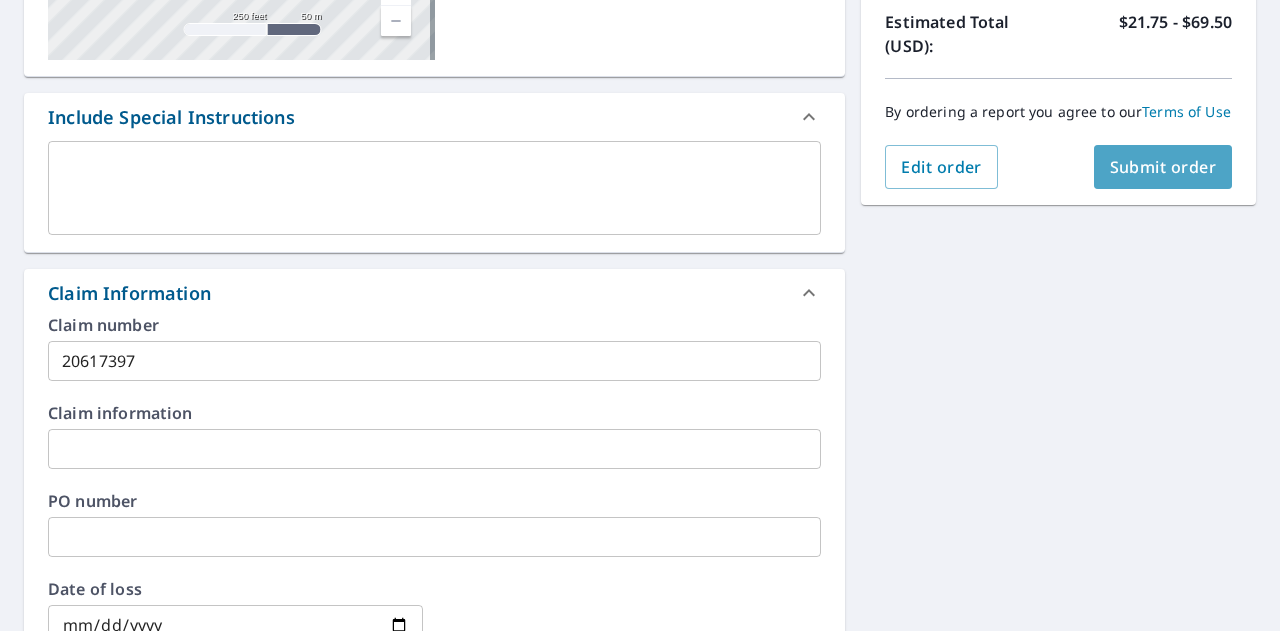 click on "Submit order" at bounding box center (1163, 167) 